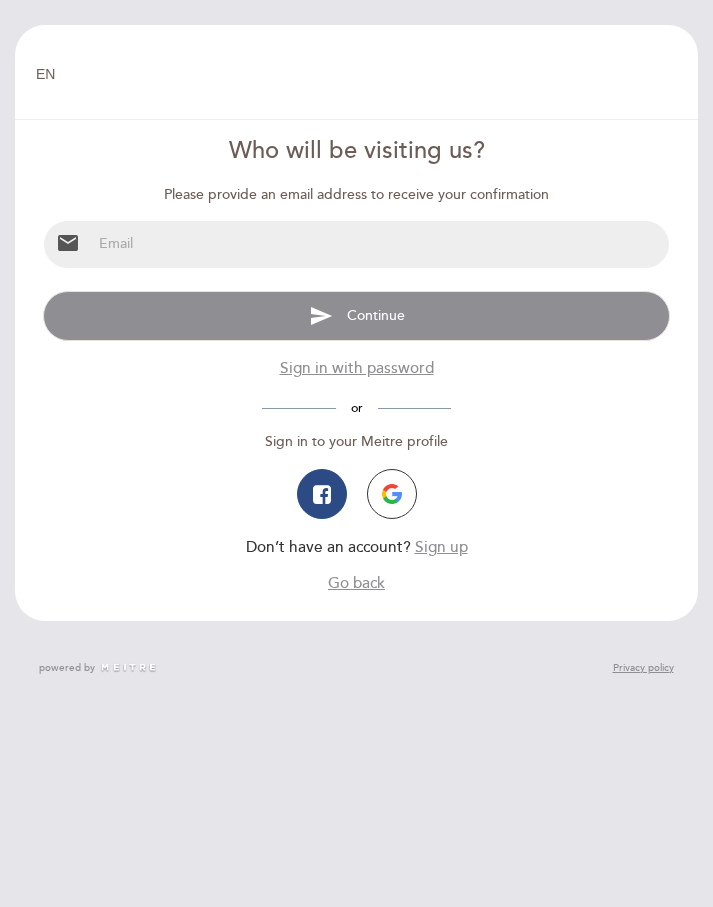 scroll, scrollTop: 0, scrollLeft: 0, axis: both 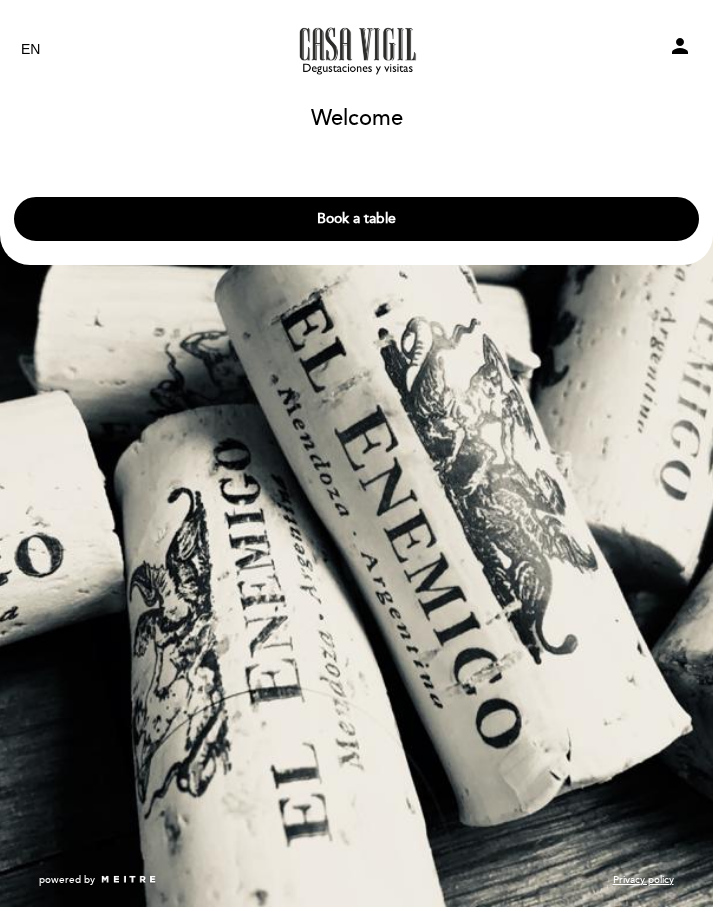 click on "Book a table" at bounding box center (356, 219) 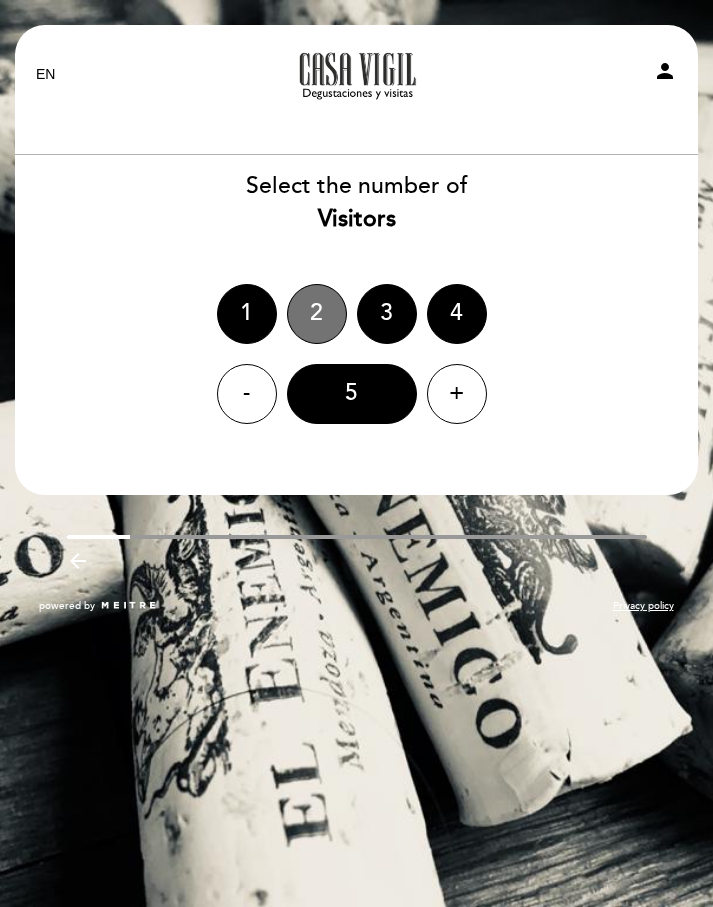 click on "2" at bounding box center (317, 314) 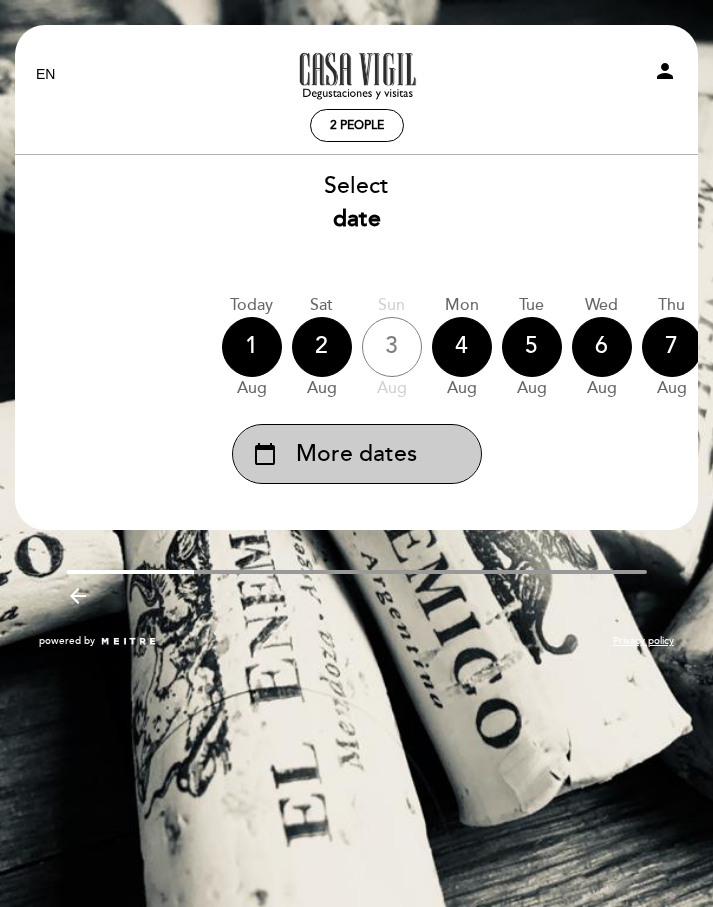 click on "More dates" at bounding box center [356, 454] 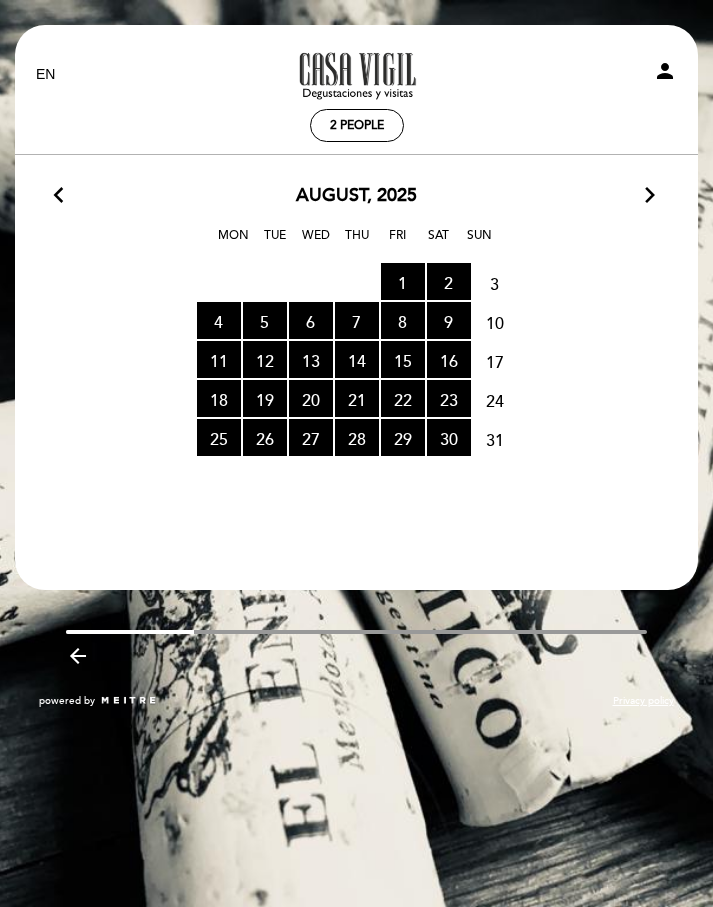 click on "[DAY]
RESERVATIONS AVAILABLE" at bounding box center (265, 398) 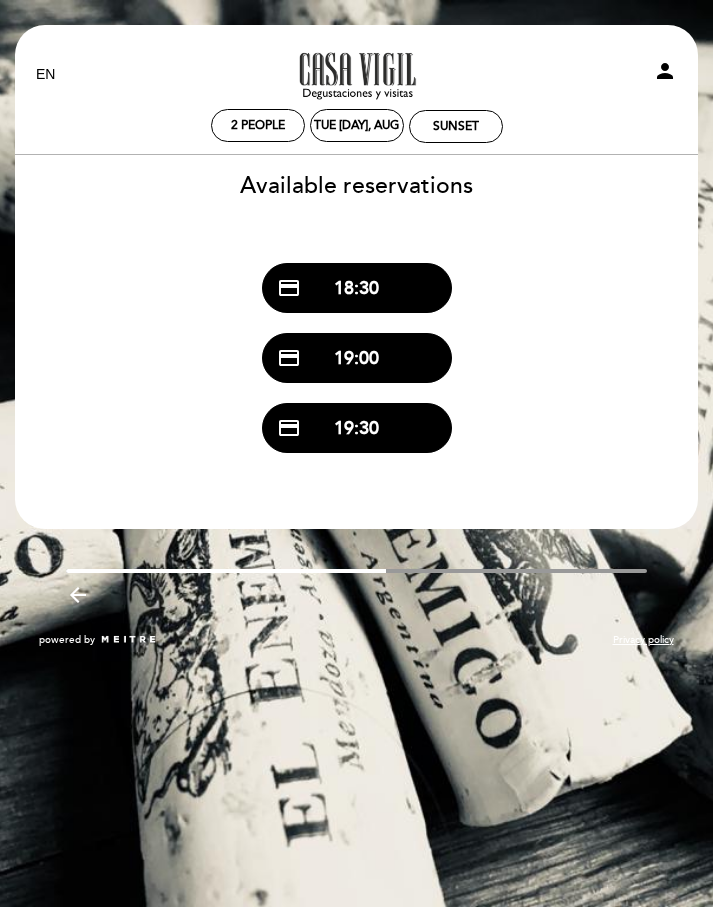 click on "credit_card
18:30" at bounding box center (357, 288) 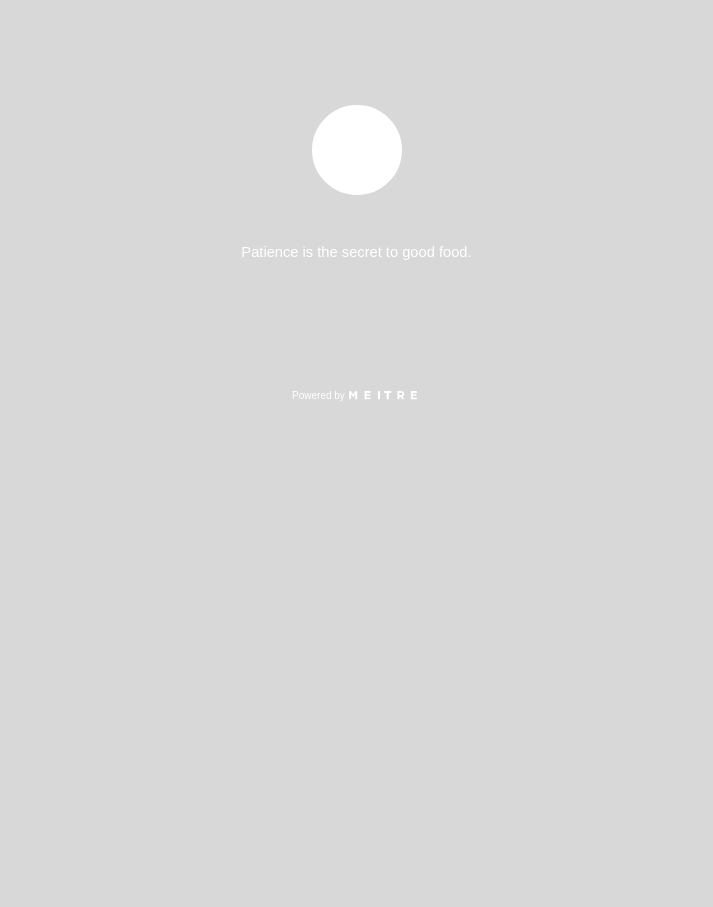 scroll, scrollTop: 0, scrollLeft: 0, axis: both 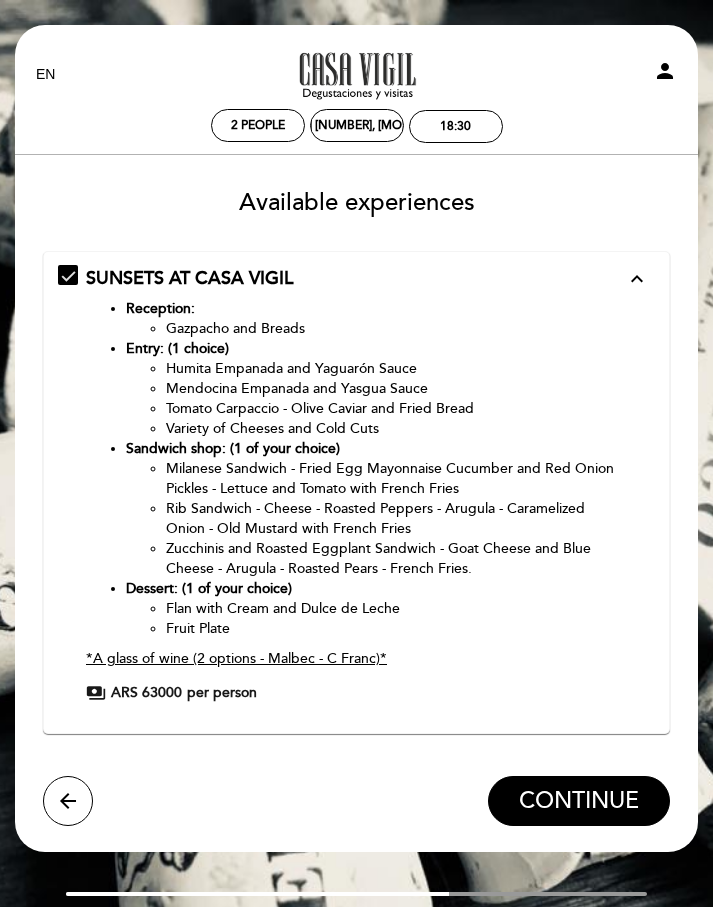 click on "expand_less" at bounding box center (637, 279) 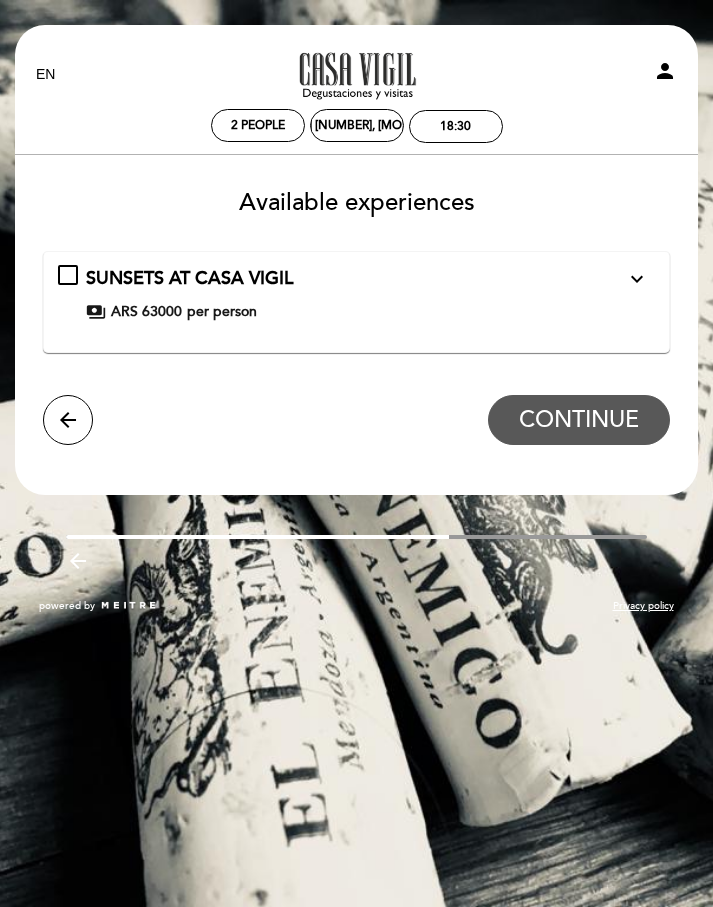 click on "expand_more" at bounding box center (637, 279) 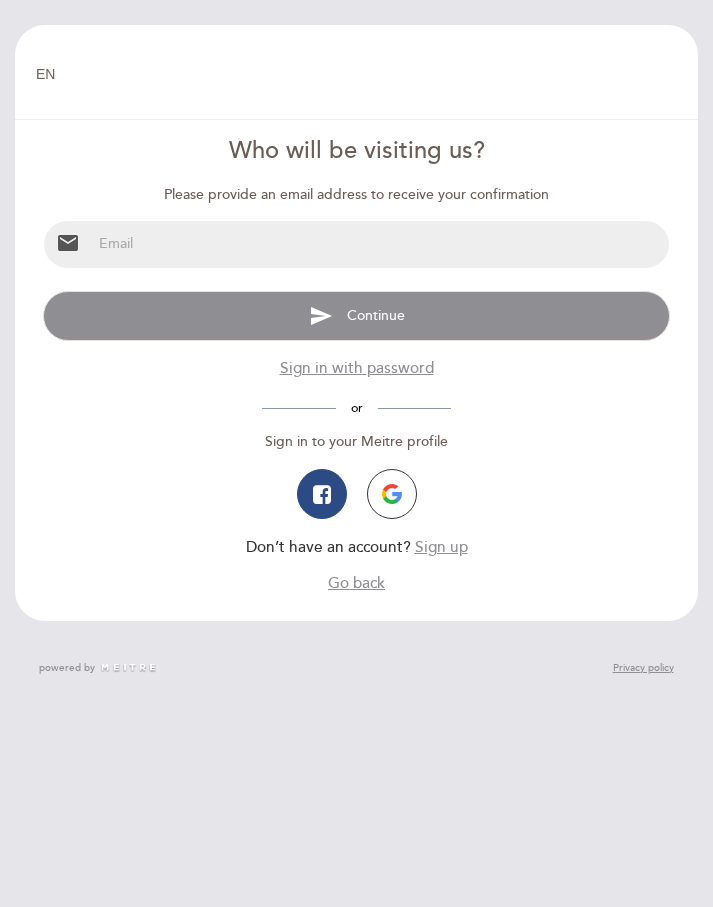 scroll, scrollTop: 0, scrollLeft: 0, axis: both 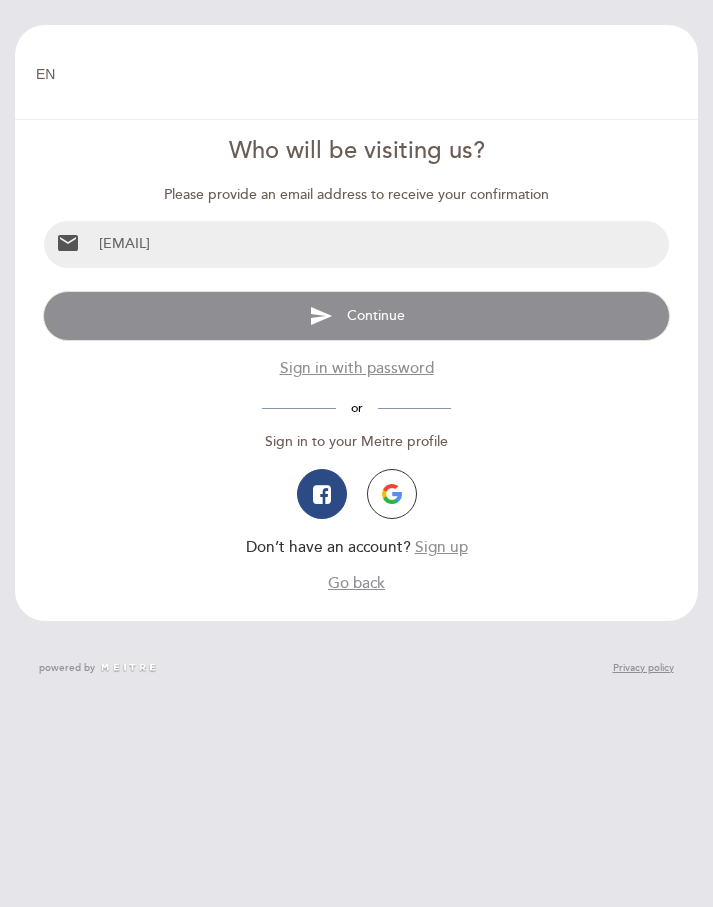 click on "Continue" at bounding box center [376, 315] 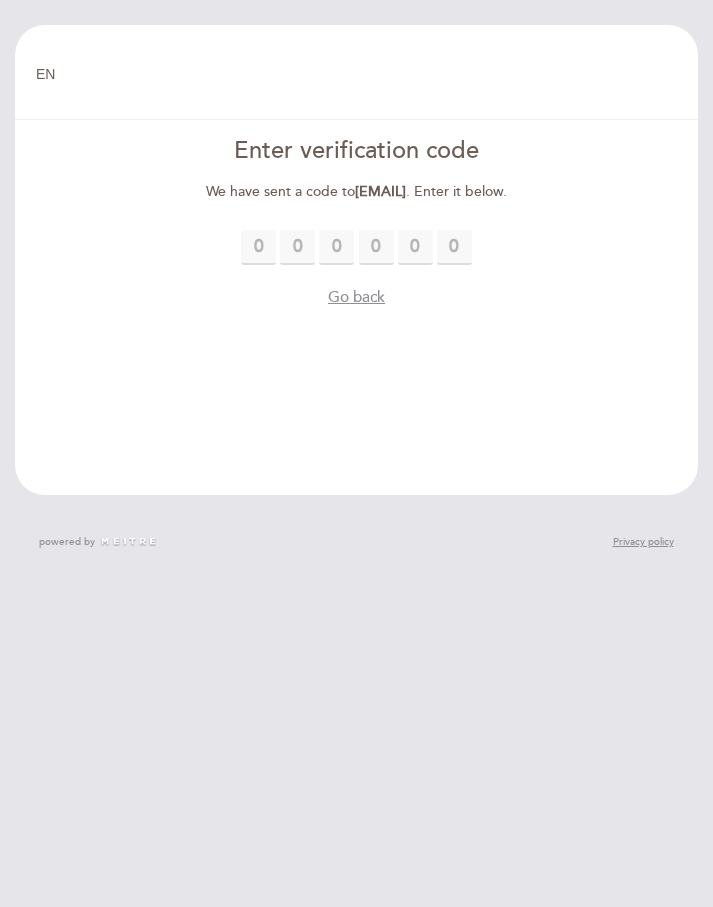 click on "EN
ES
PT
Welcome
Welcome,
Change user
Book a table
Enter verification code
We have sent a code to  alebrito13@gmail.com . Enter it below.
Please enter the verification code
Code must be 6 digits
error
Go back
+55" at bounding box center [356, 260] 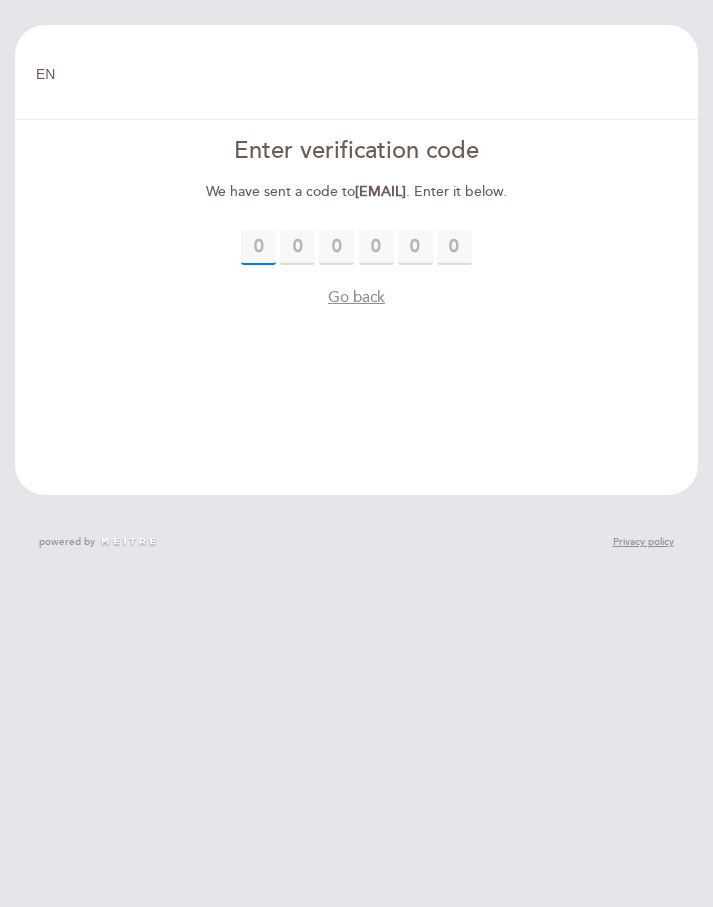 click at bounding box center [258, 247] 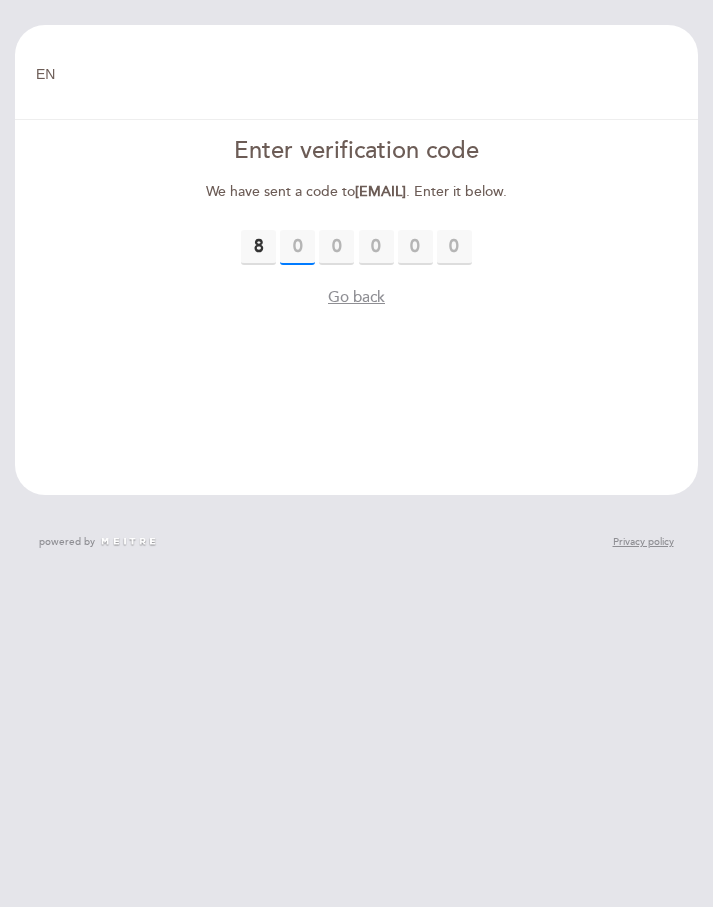 type on "3" 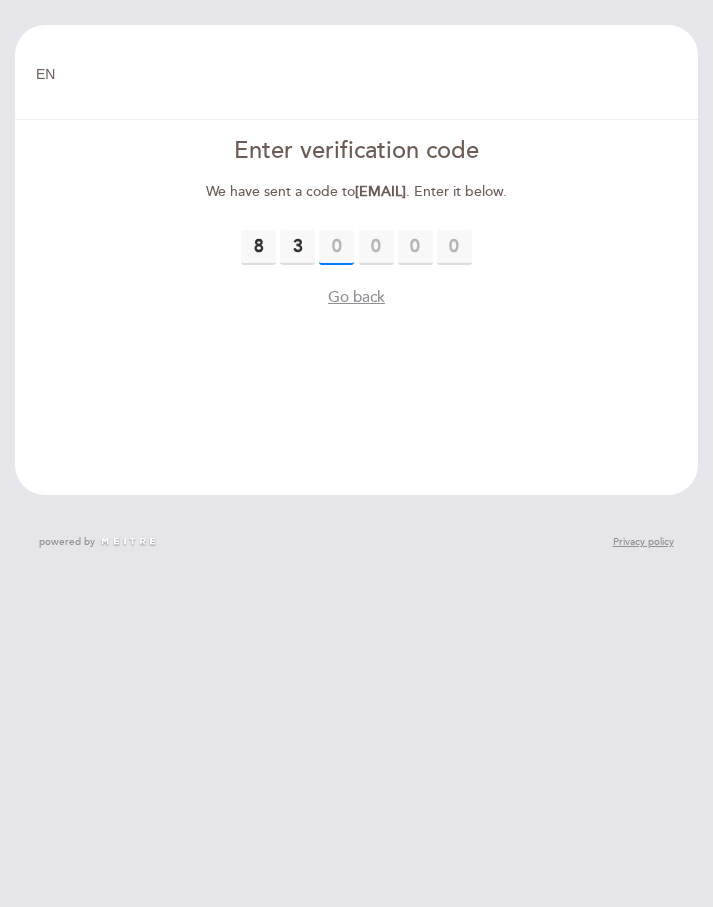 type on "2" 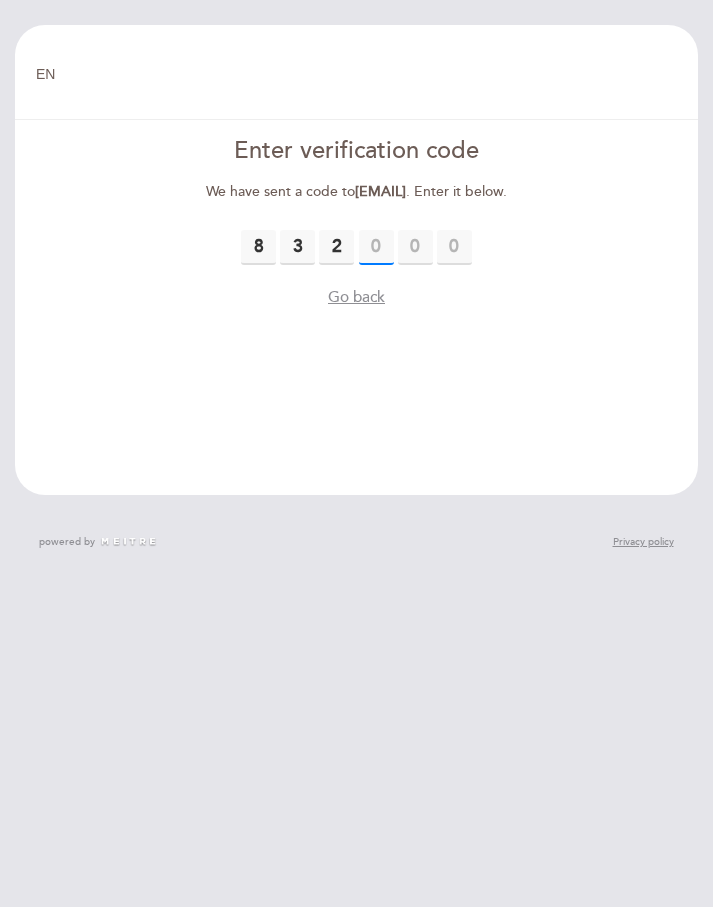 type on "5" 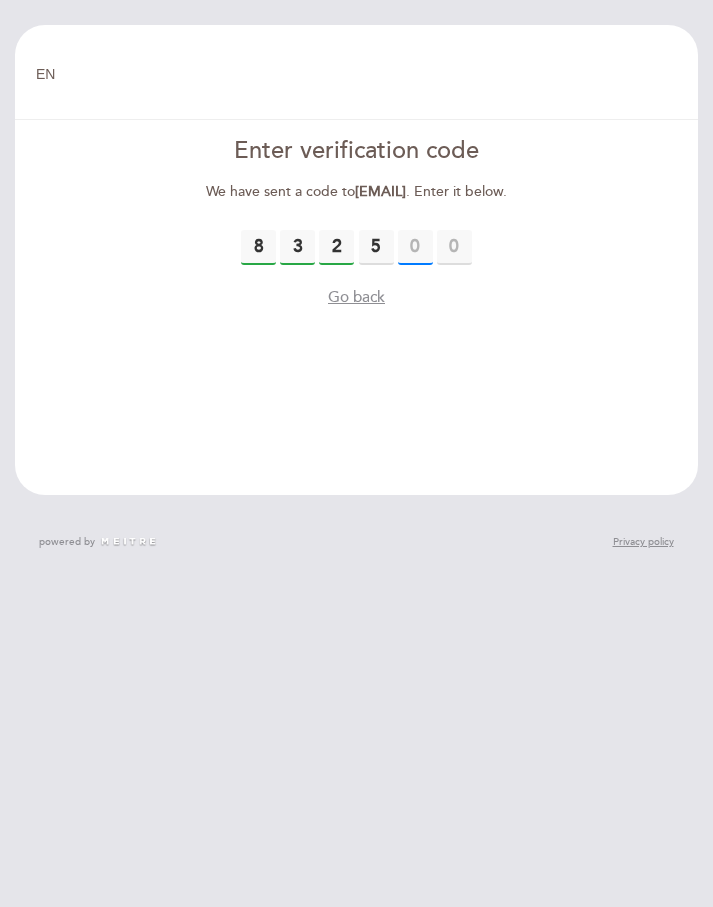 type on "1" 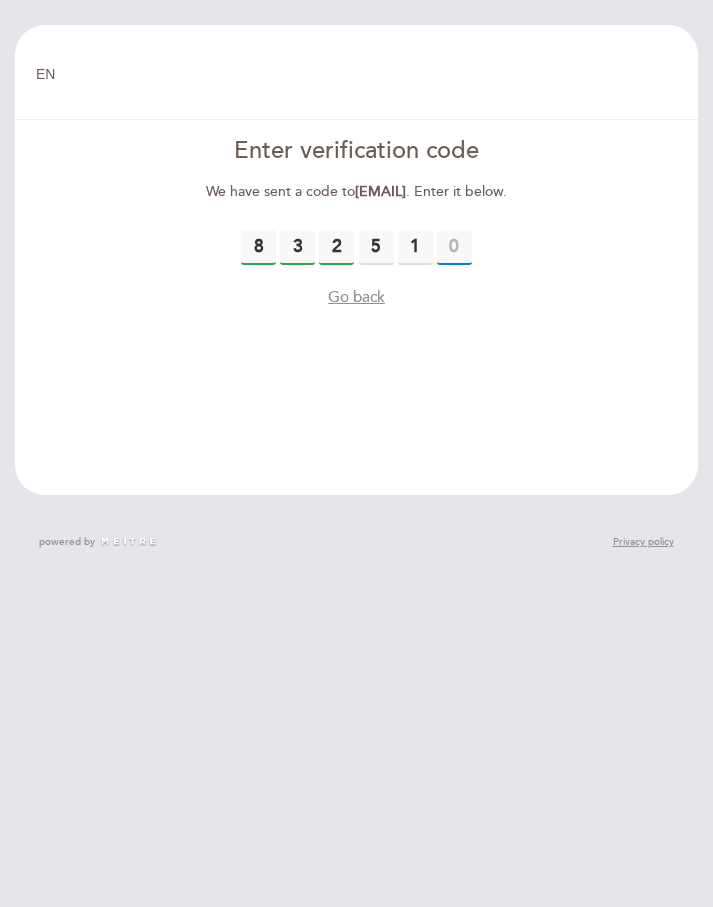 type on "8" 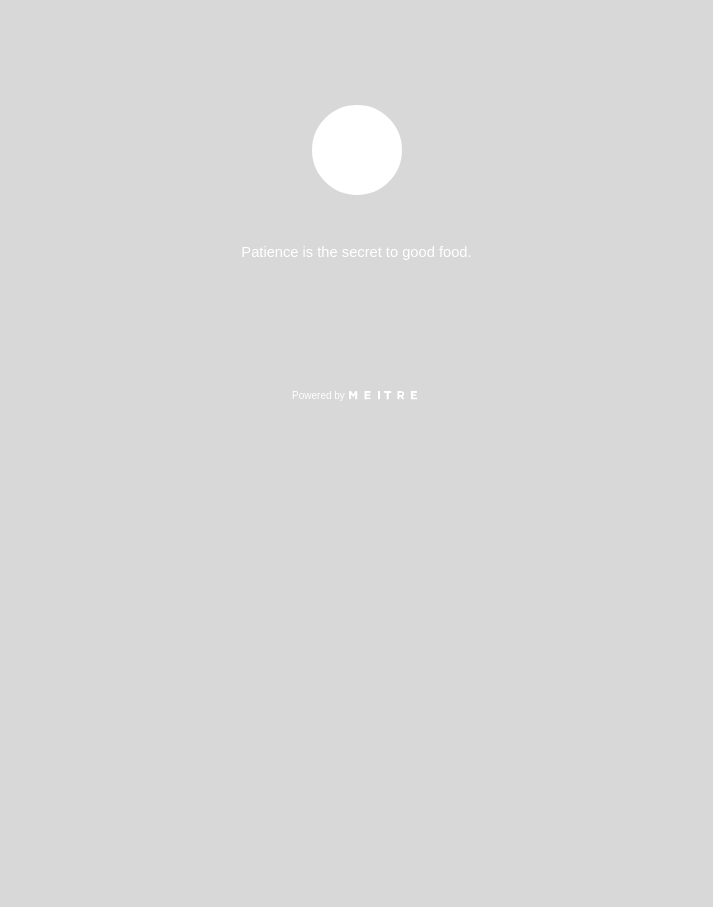 scroll, scrollTop: 0, scrollLeft: 0, axis: both 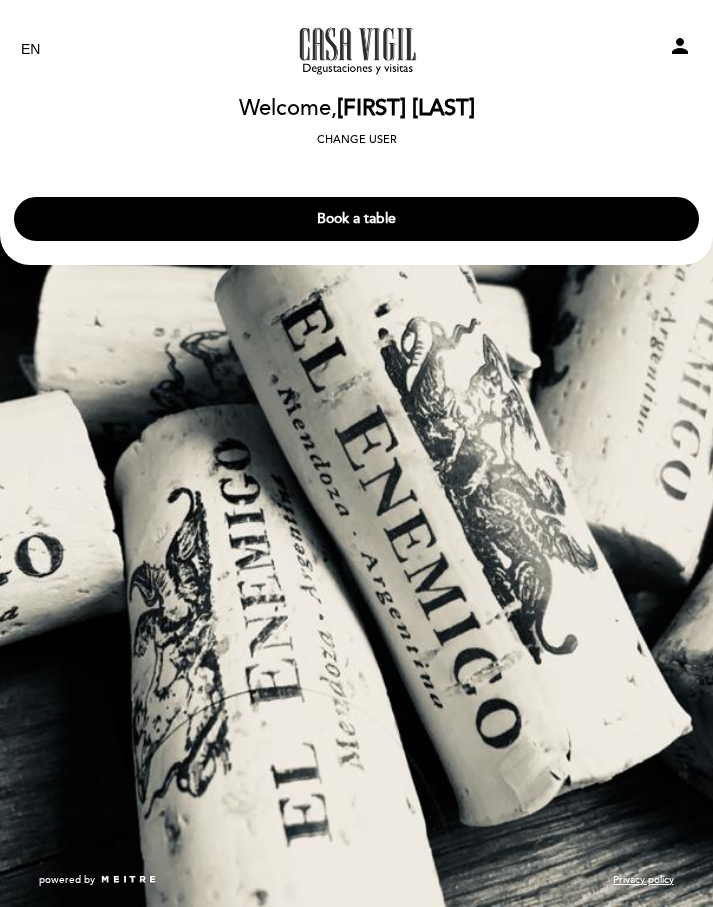 click on "Book a table" at bounding box center (356, 219) 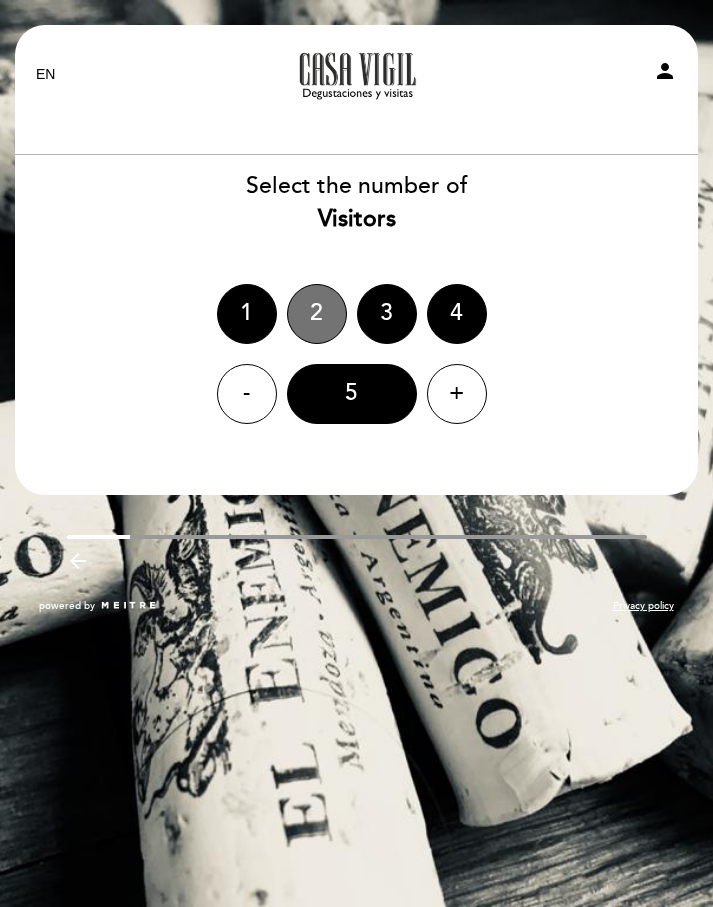 click on "2" at bounding box center (317, 314) 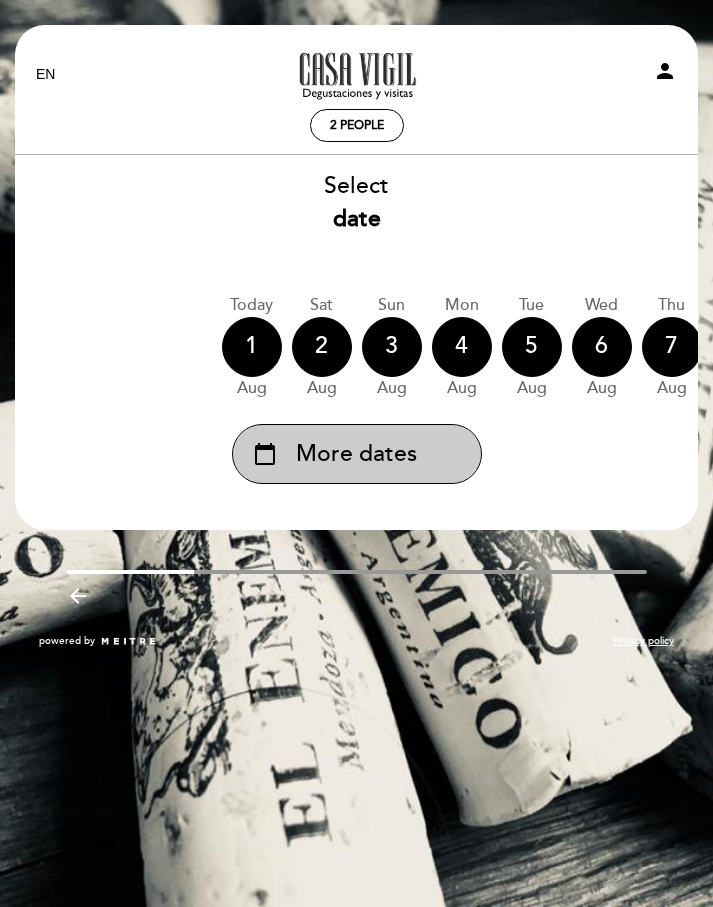 click on "More dates" at bounding box center [356, 454] 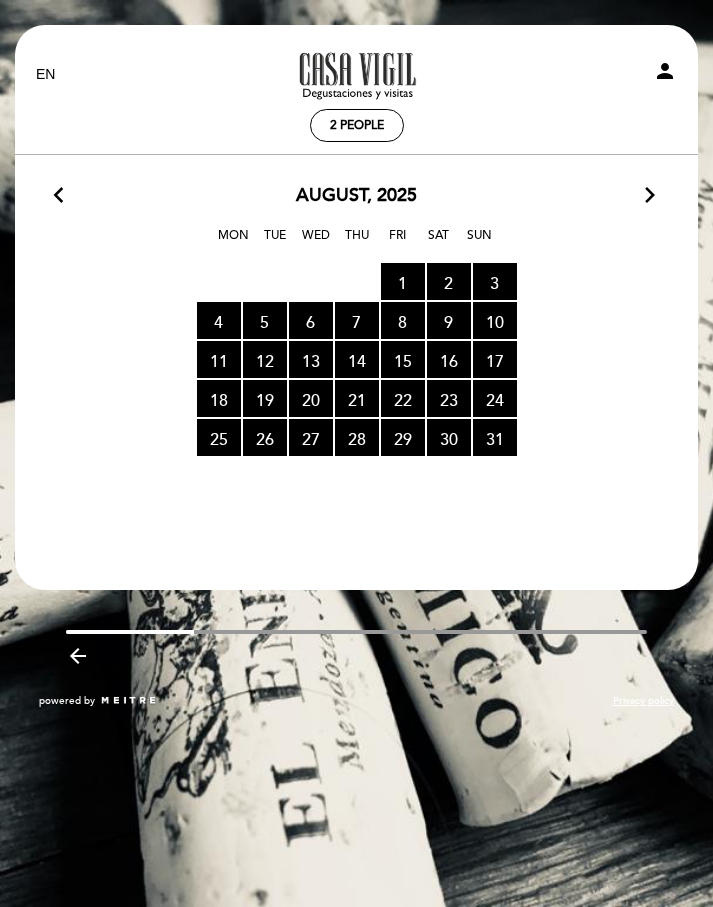 click on "19
RESERVATIONS AVAILABLE" at bounding box center [265, 398] 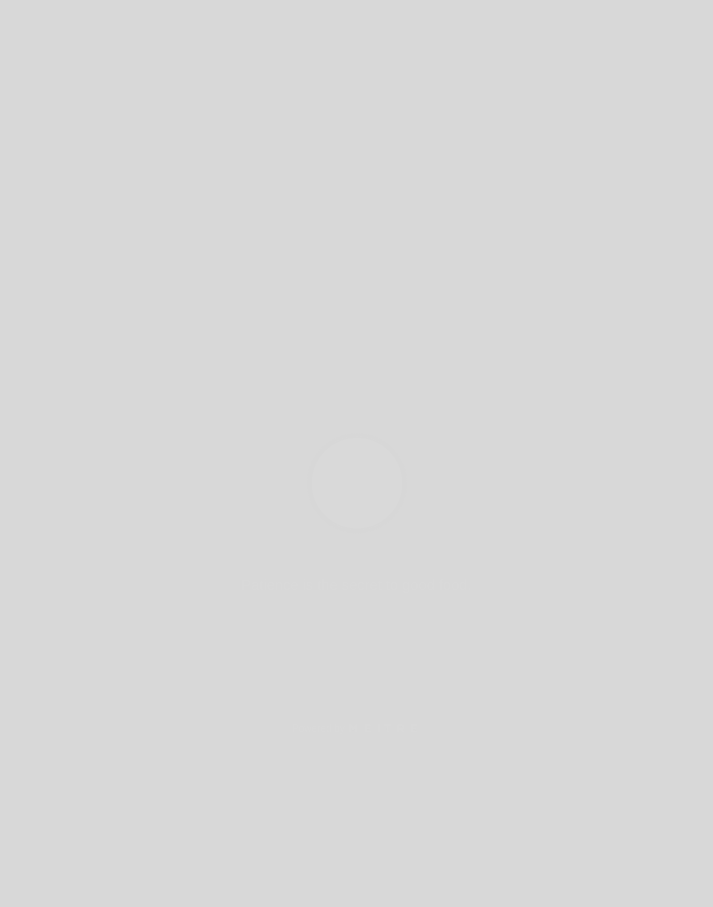 scroll, scrollTop: 0, scrollLeft: 0, axis: both 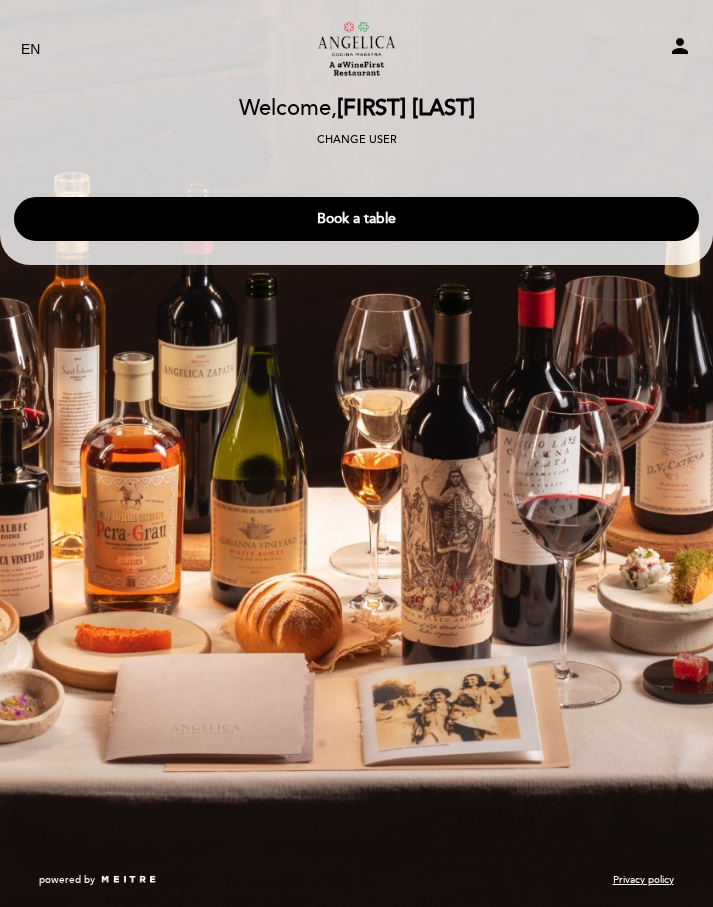click on "Book a table" at bounding box center [356, 219] 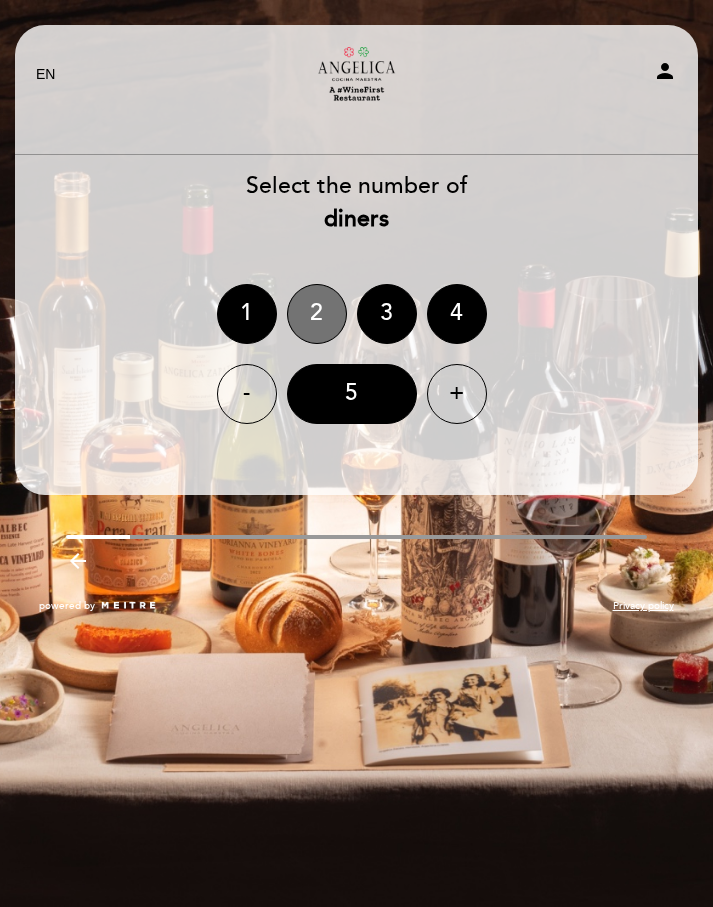 click on "2" at bounding box center [317, 314] 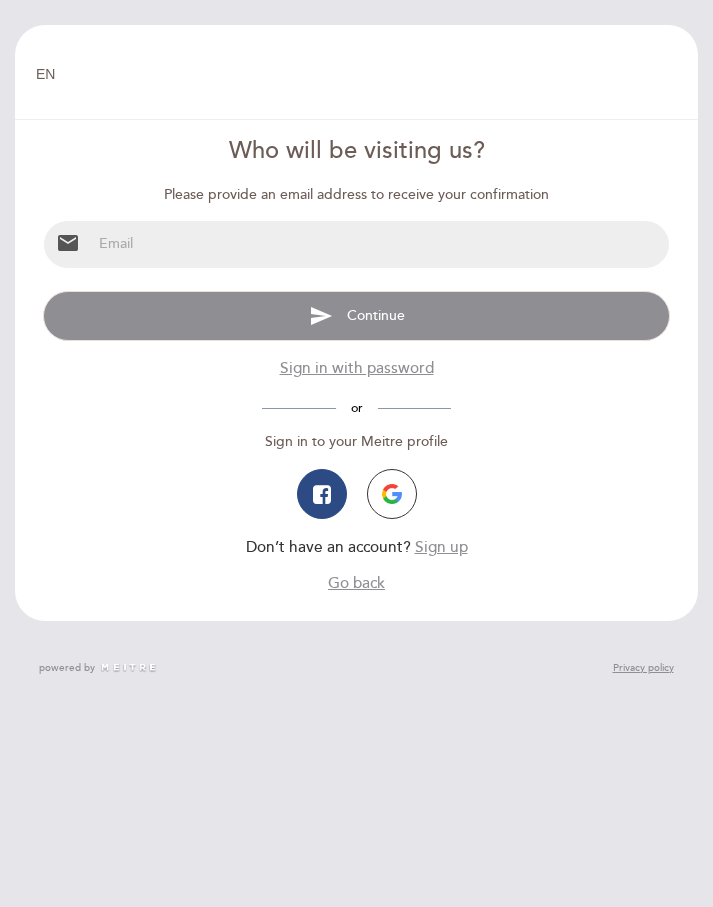 scroll, scrollTop: 0, scrollLeft: 0, axis: both 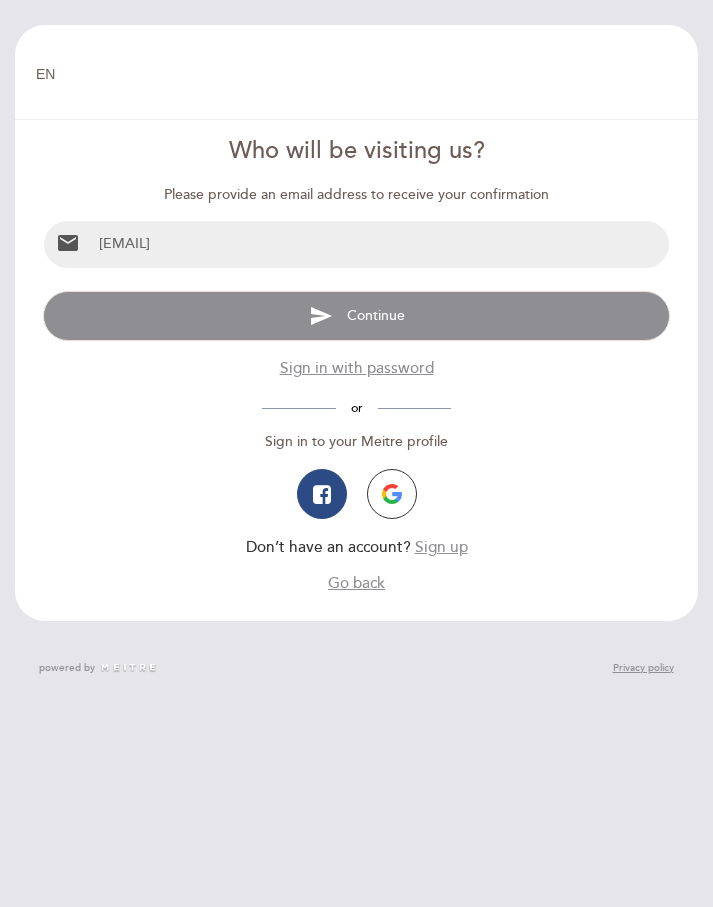 click on "Continue" at bounding box center [376, 315] 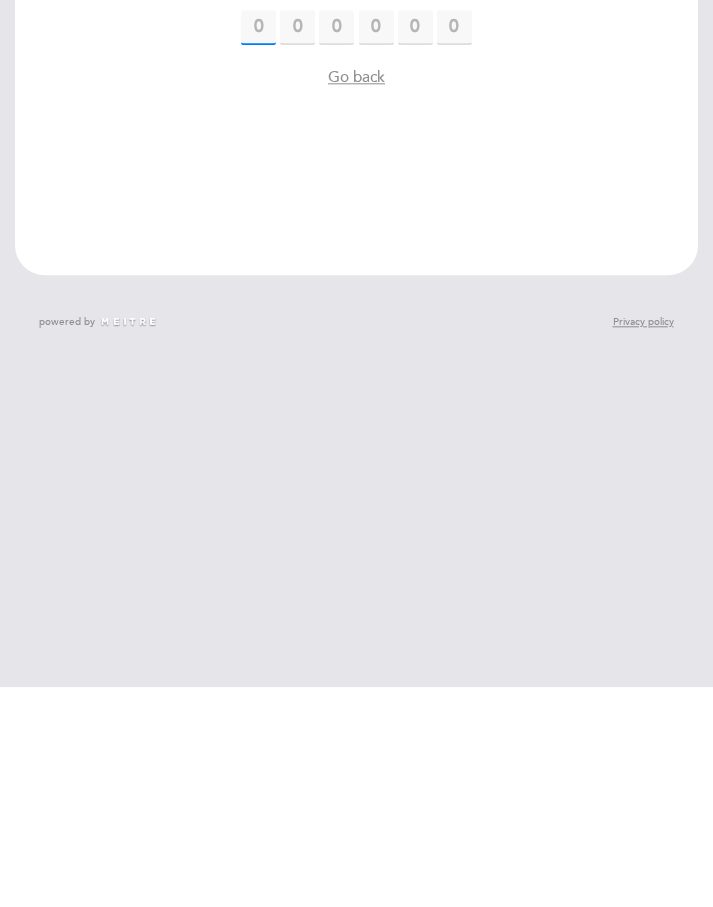 scroll, scrollTop: 0, scrollLeft: 0, axis: both 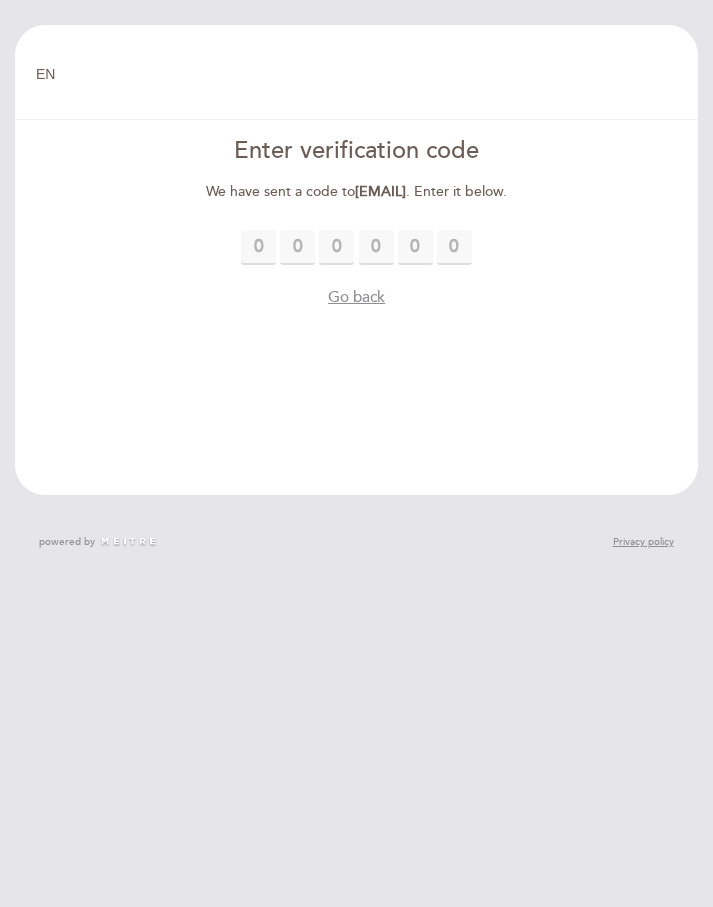 click on "EN
ES
PT
Welcome
Welcome,
Change user
Book a table
Enter verification code
We have sent a code to  [EMAIL] . Enter it below.
Please enter the verification code
Code must be 6 digits
error
Go back
+55" at bounding box center (356, 260) 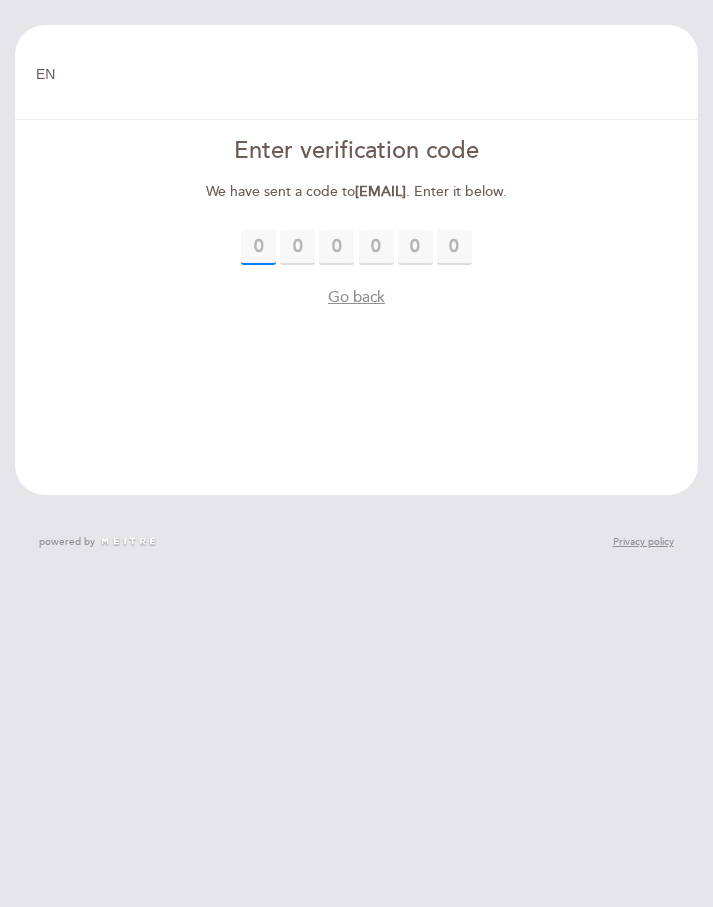 click at bounding box center (258, 247) 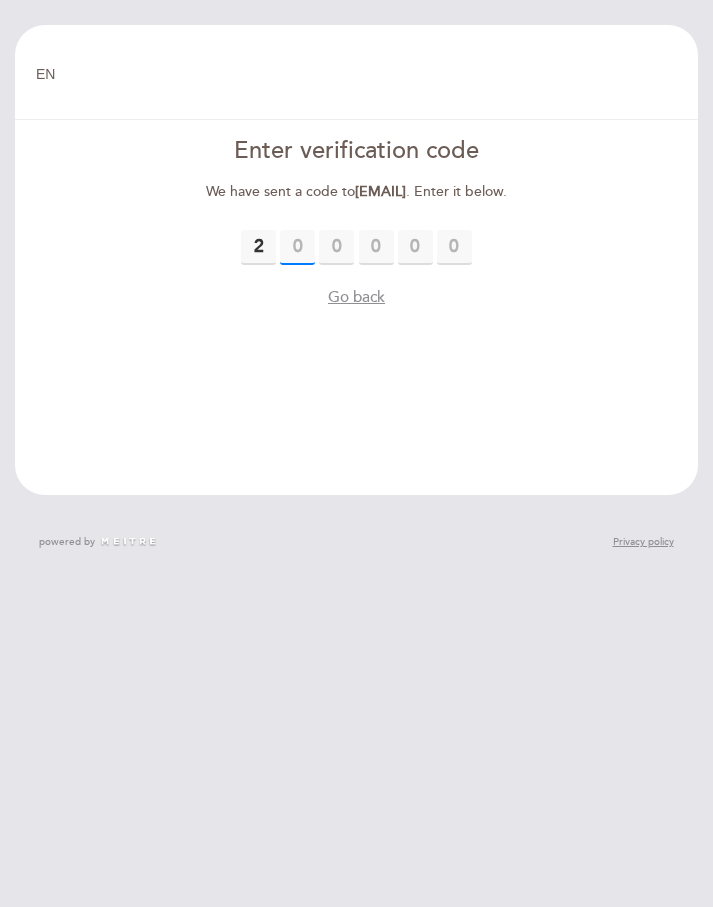 type on "1" 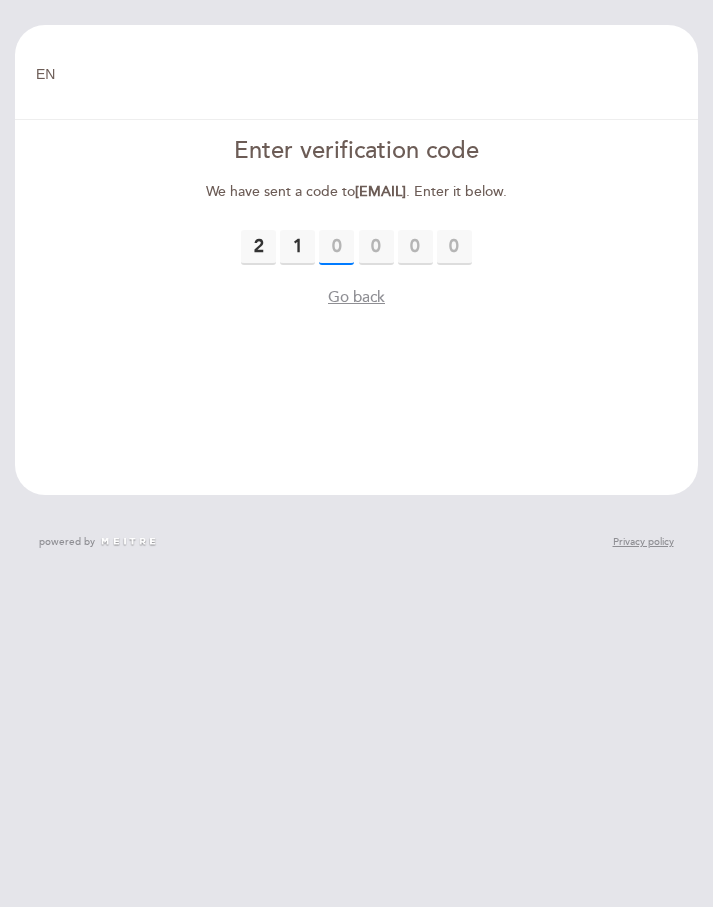 type on "1" 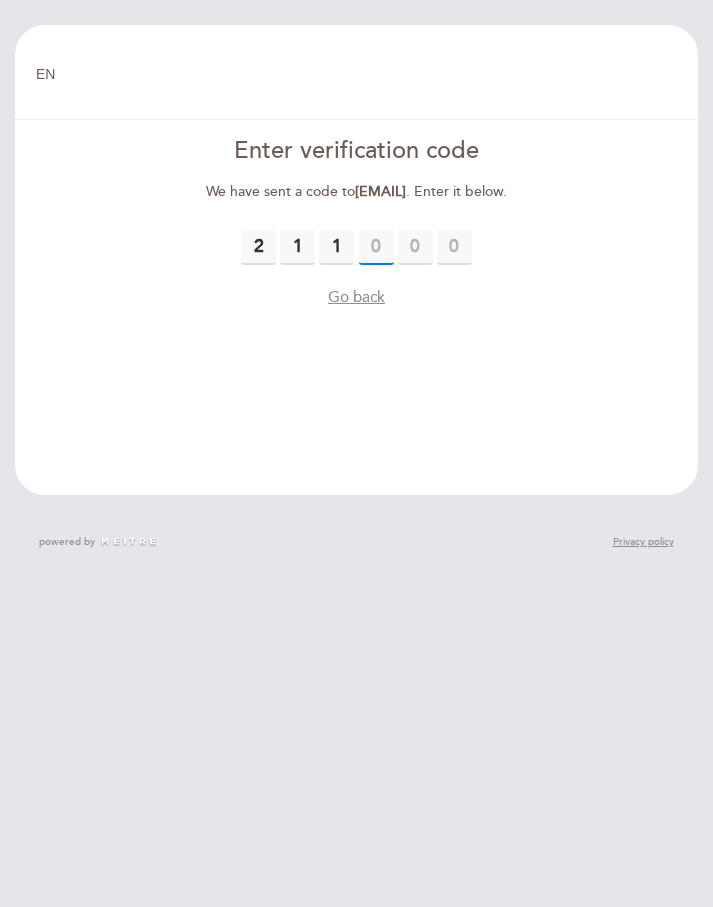 type on "9" 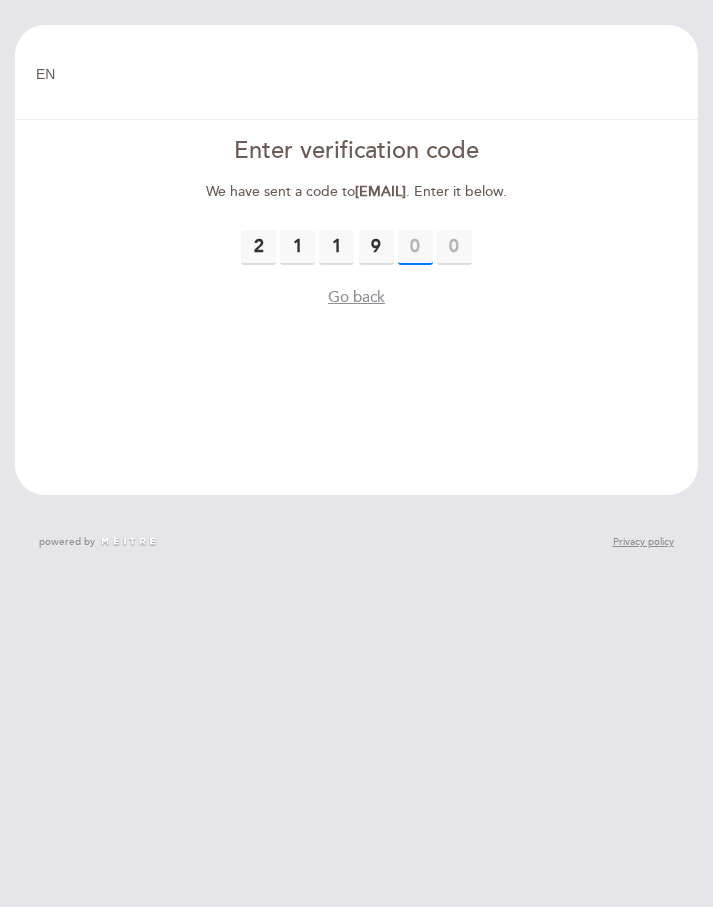 type on "4" 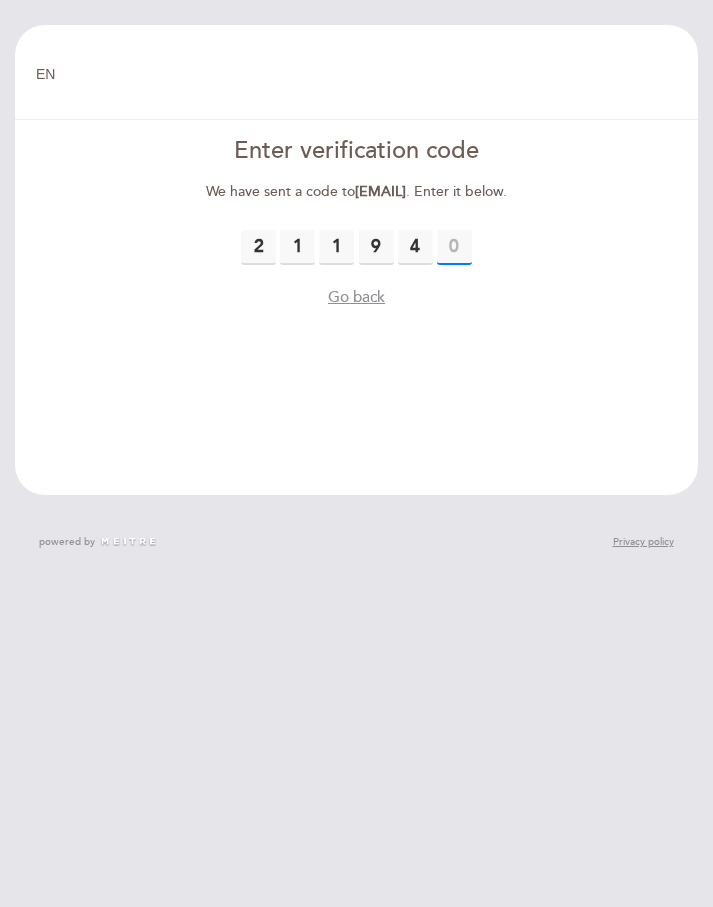 type on "1" 